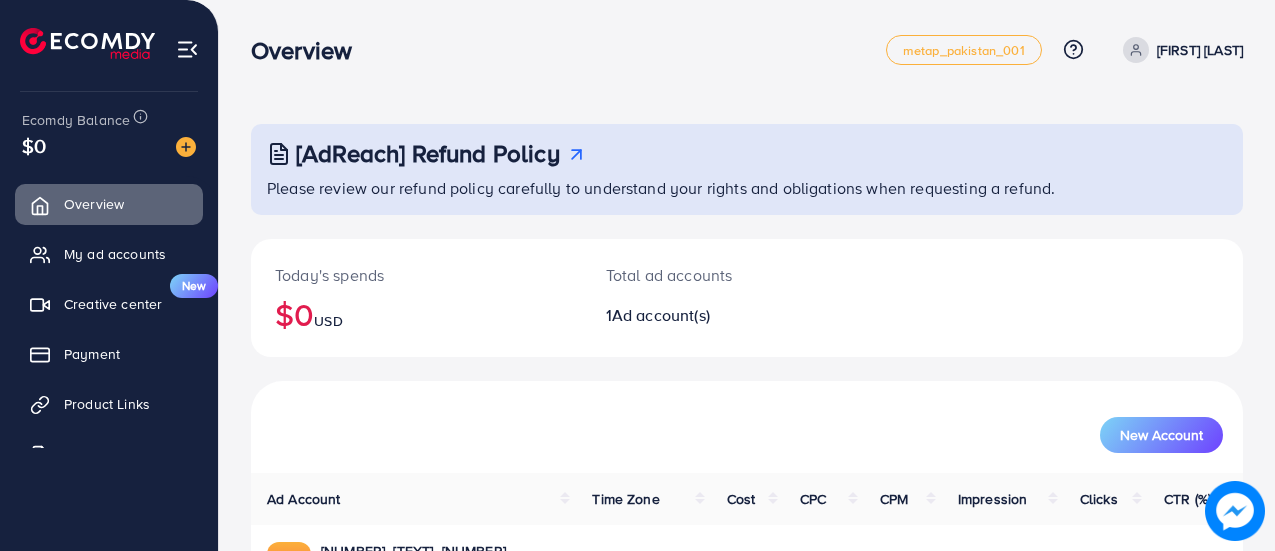scroll, scrollTop: 56, scrollLeft: 0, axis: vertical 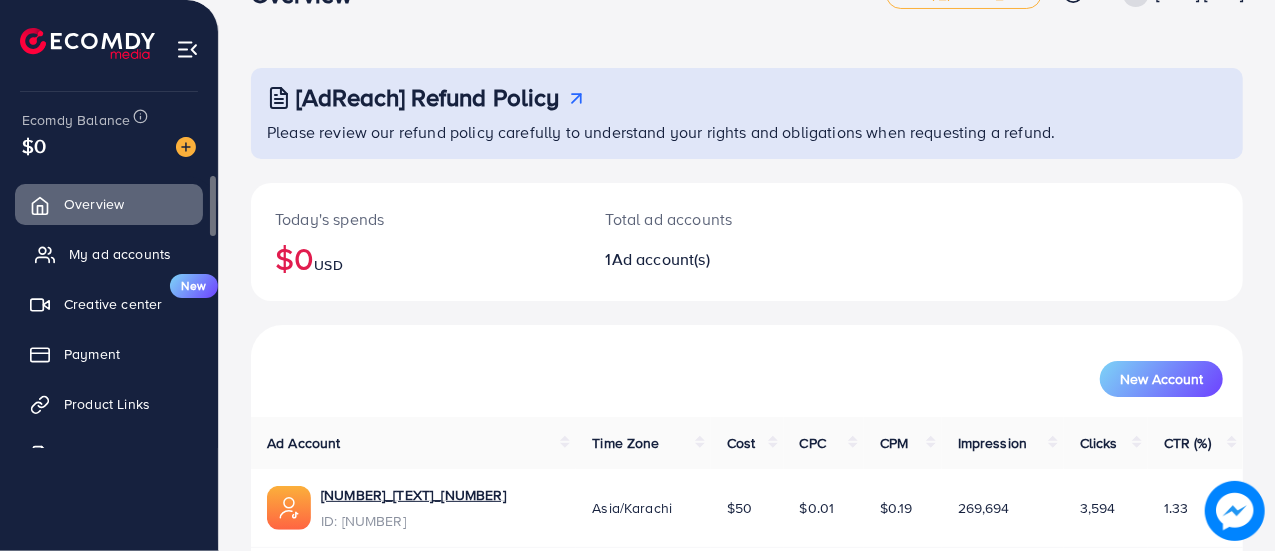 click on "My ad accounts" at bounding box center (120, 254) 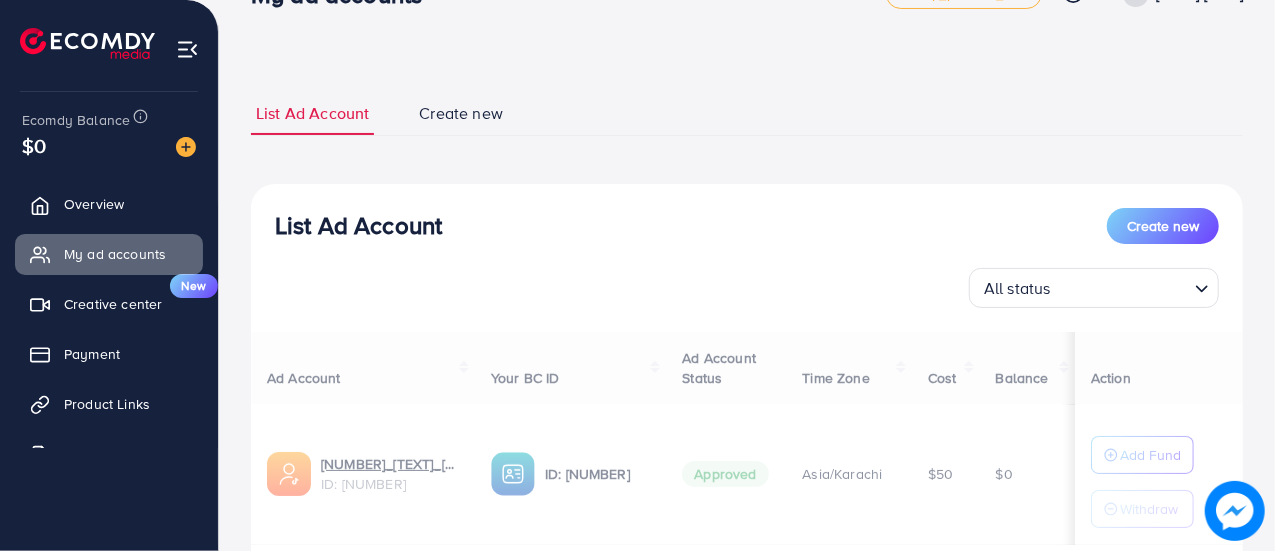 scroll, scrollTop: 0, scrollLeft: 0, axis: both 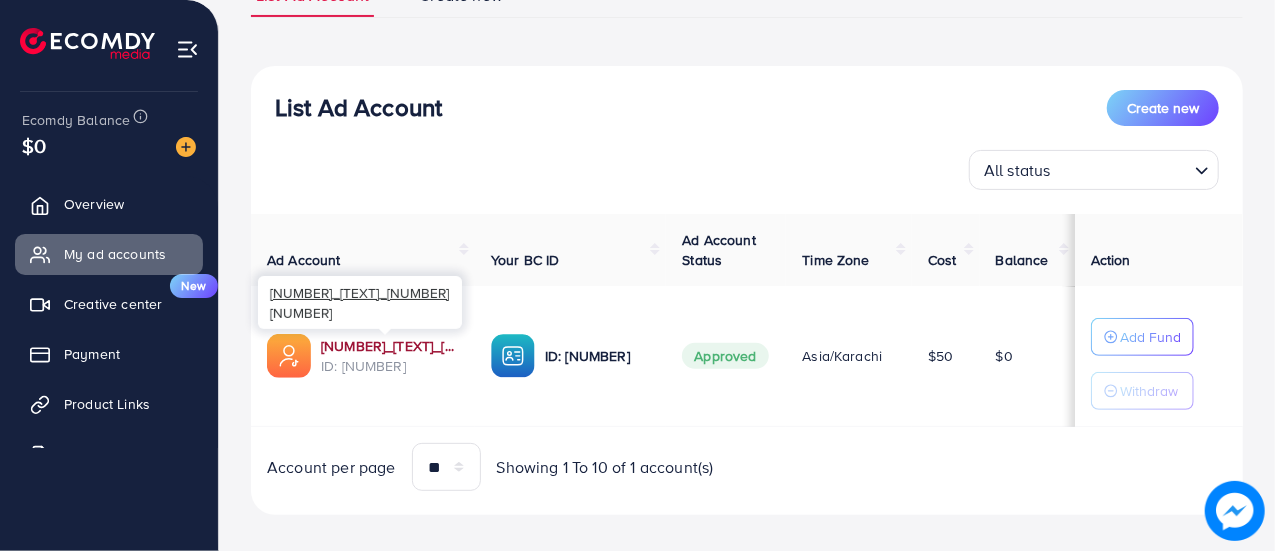 click on "[NUMBER]_[TEXT]_[NUMBER]" at bounding box center (390, 346) 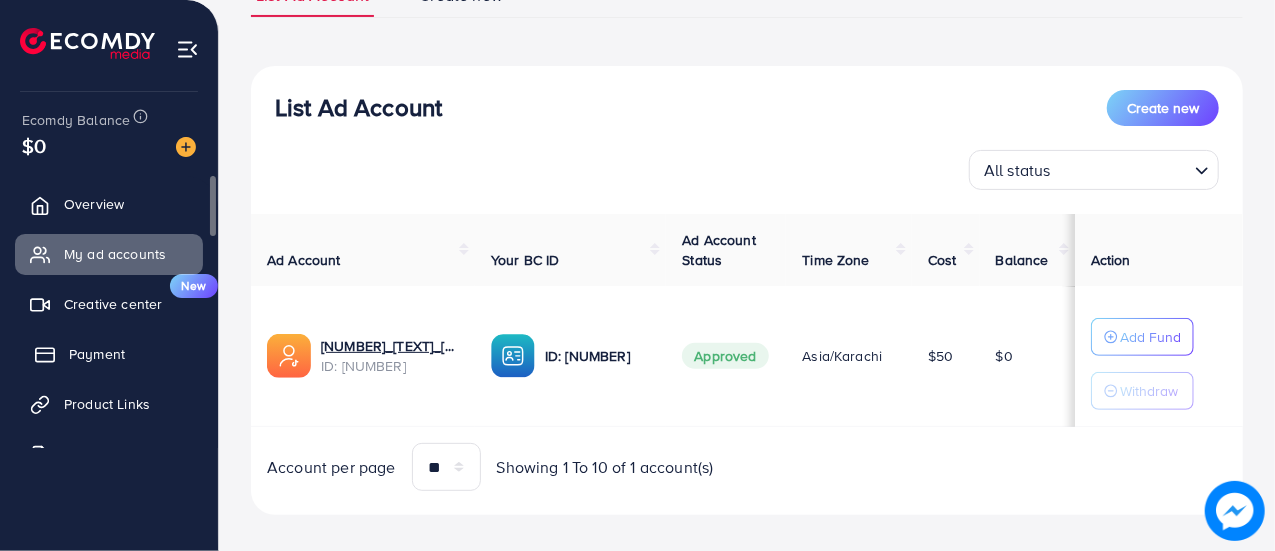 click on "Payment" at bounding box center (97, 354) 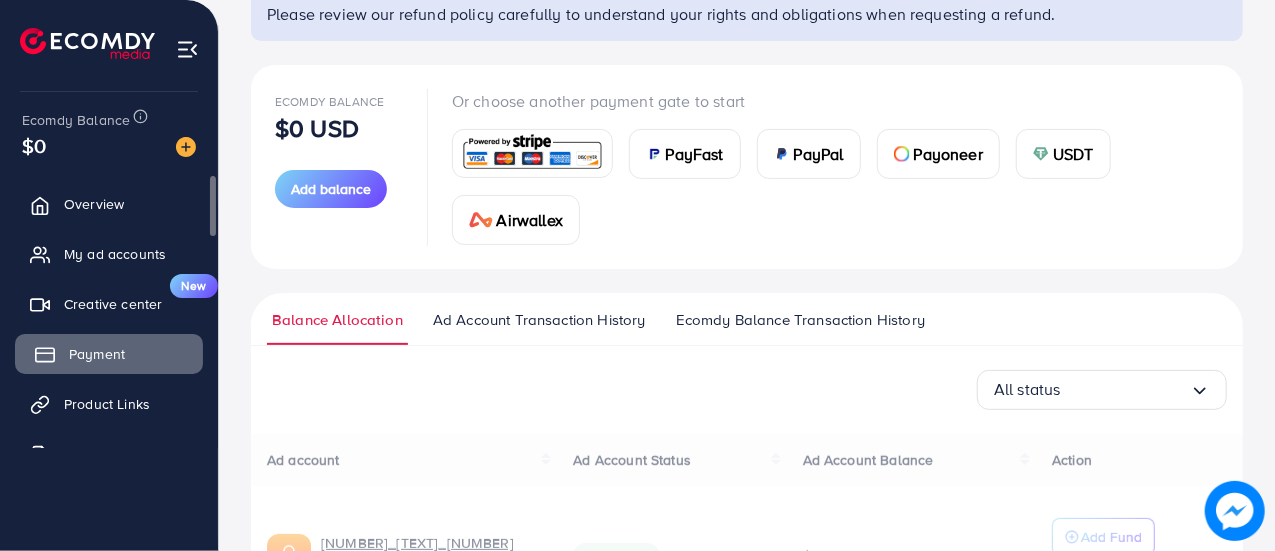 scroll, scrollTop: 0, scrollLeft: 0, axis: both 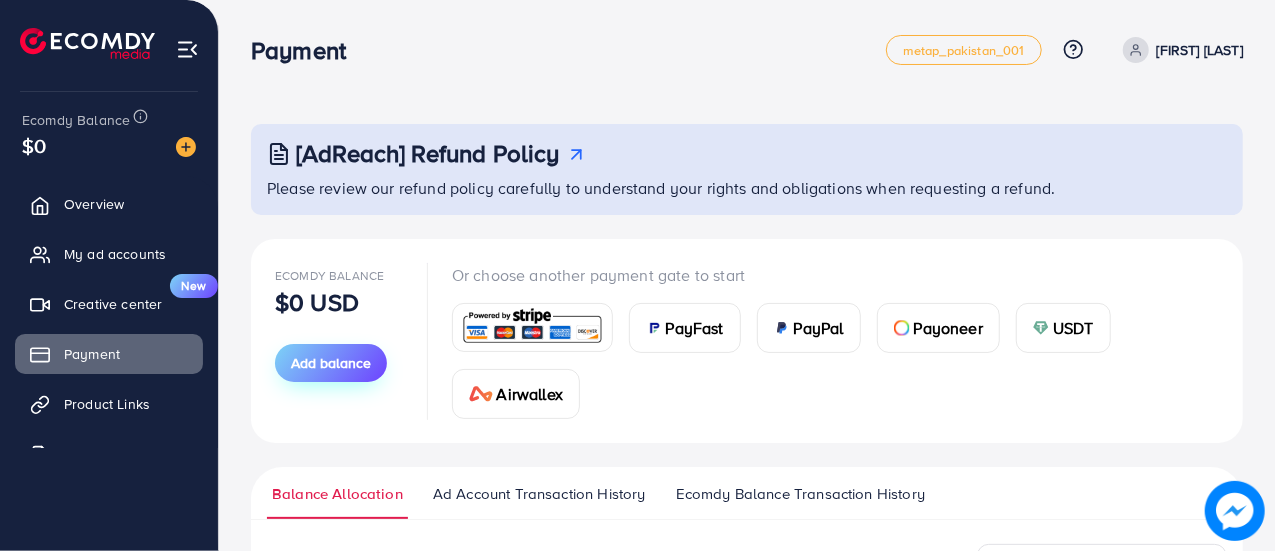click on "Add balance" at bounding box center [331, 363] 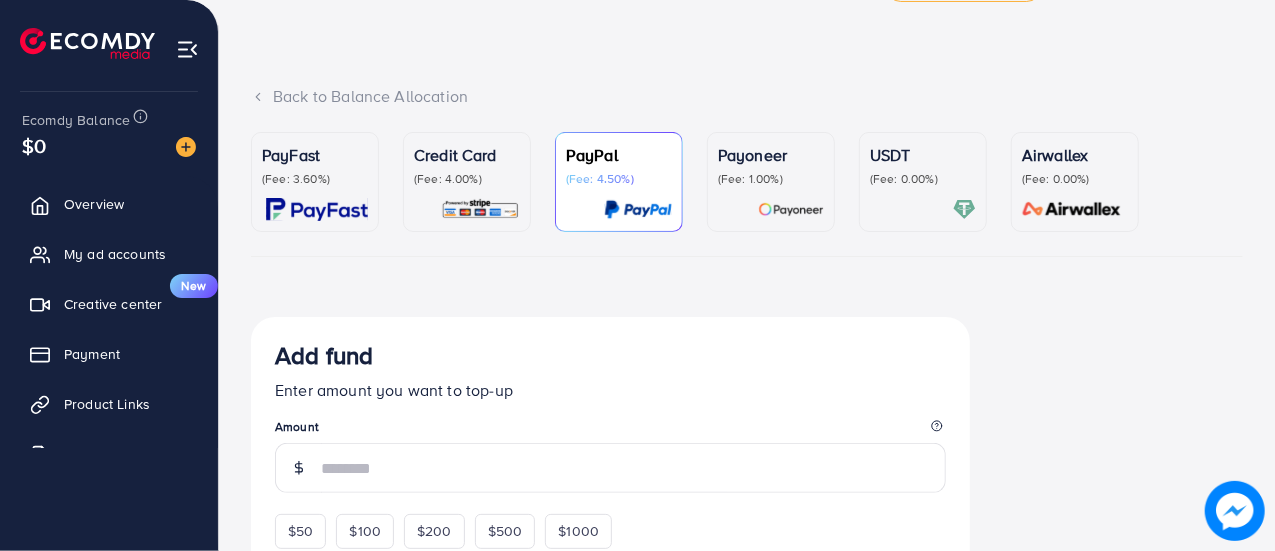 scroll, scrollTop: 64, scrollLeft: 0, axis: vertical 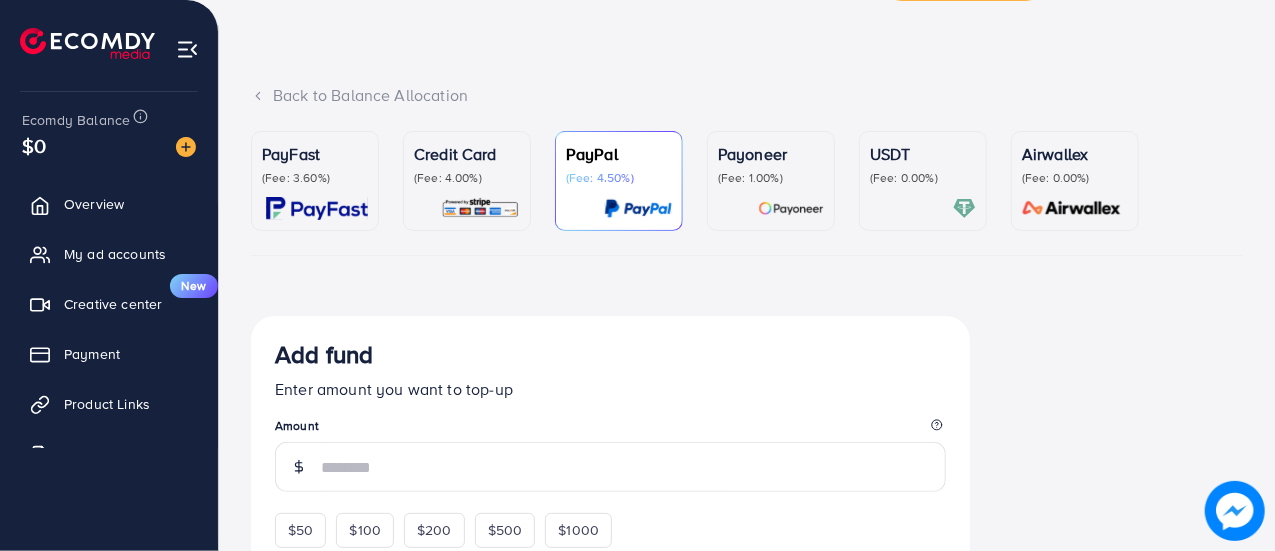 click on "(Fee: 0.00%)" at bounding box center (923, 178) 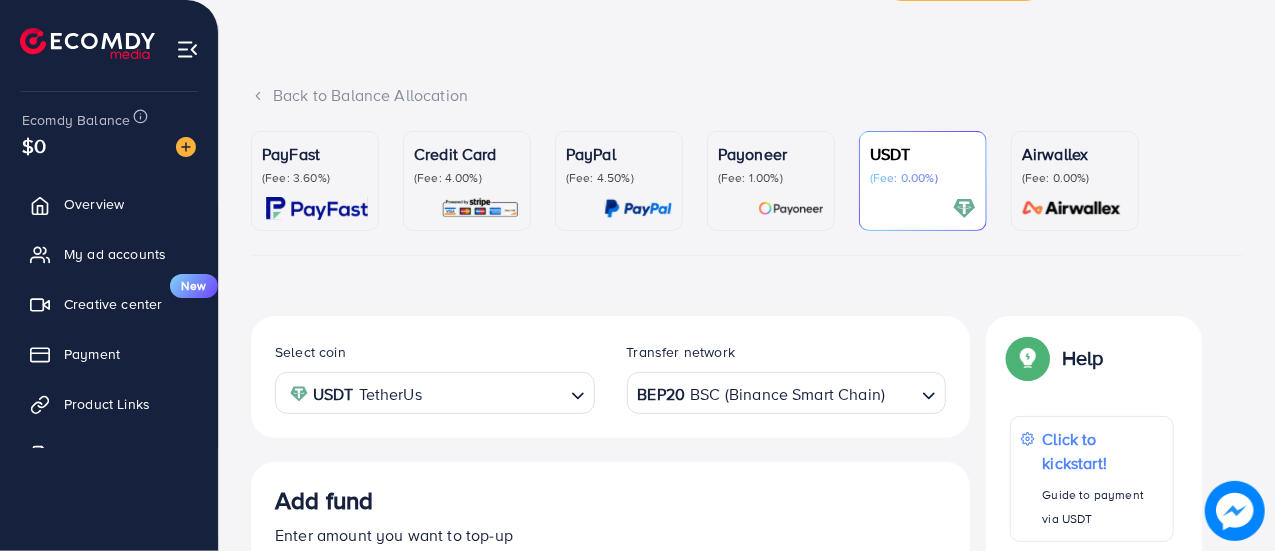 scroll, scrollTop: 155, scrollLeft: 0, axis: vertical 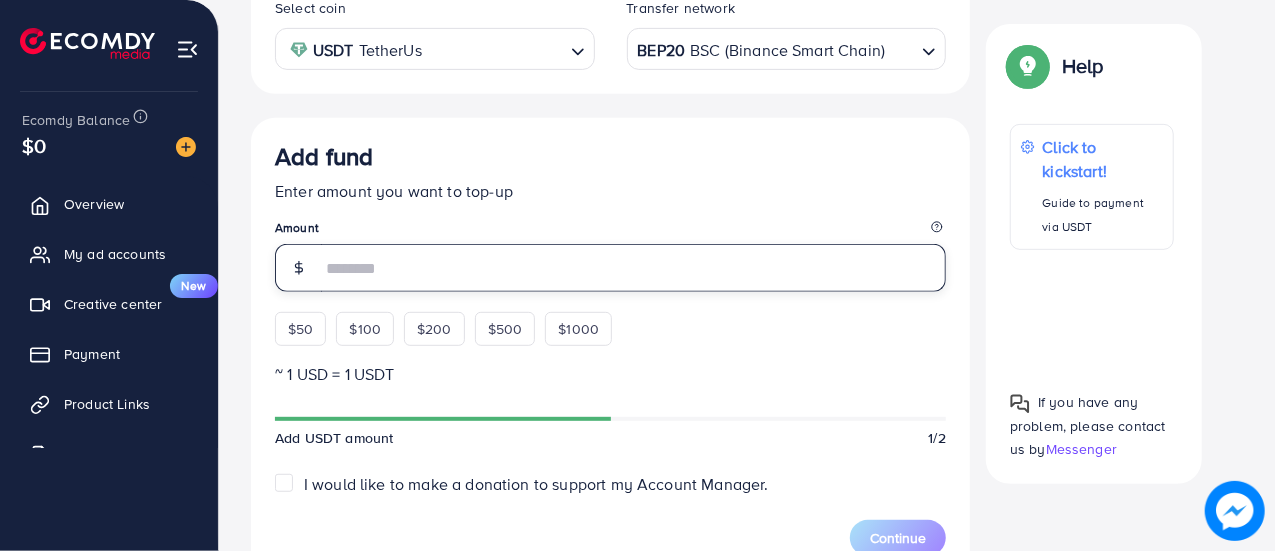 click at bounding box center (633, 268) 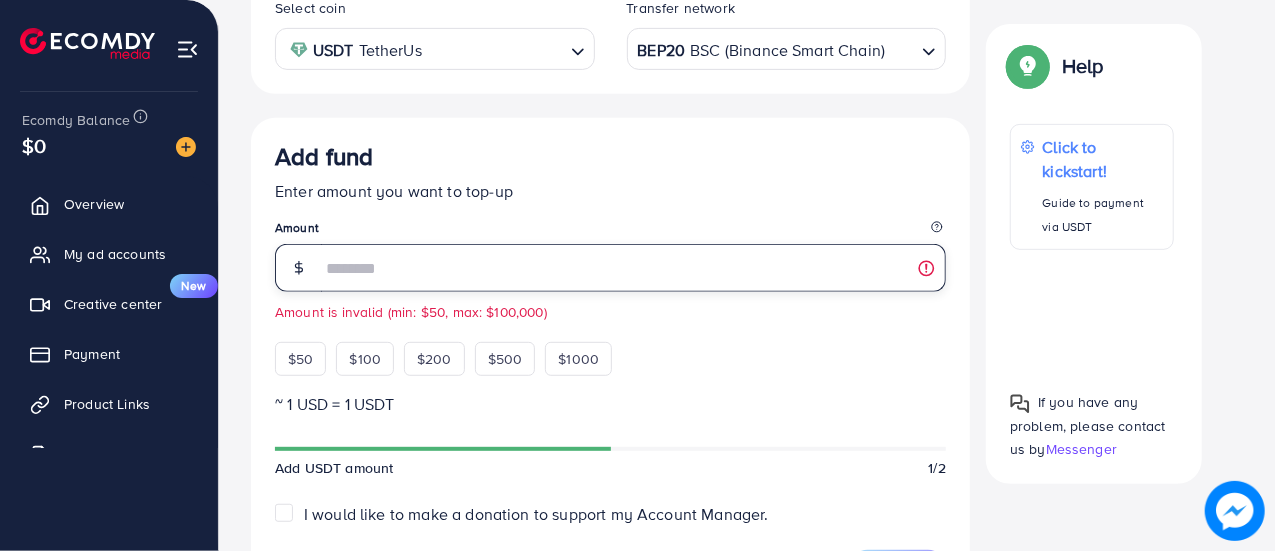 type on "*" 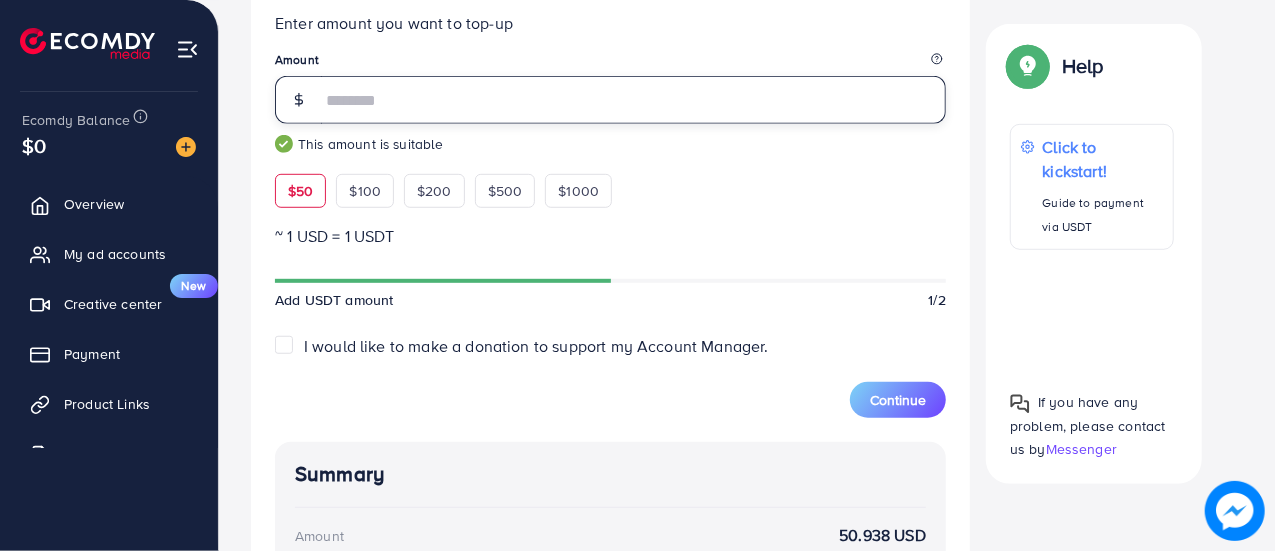 scroll, scrollTop: 577, scrollLeft: 0, axis: vertical 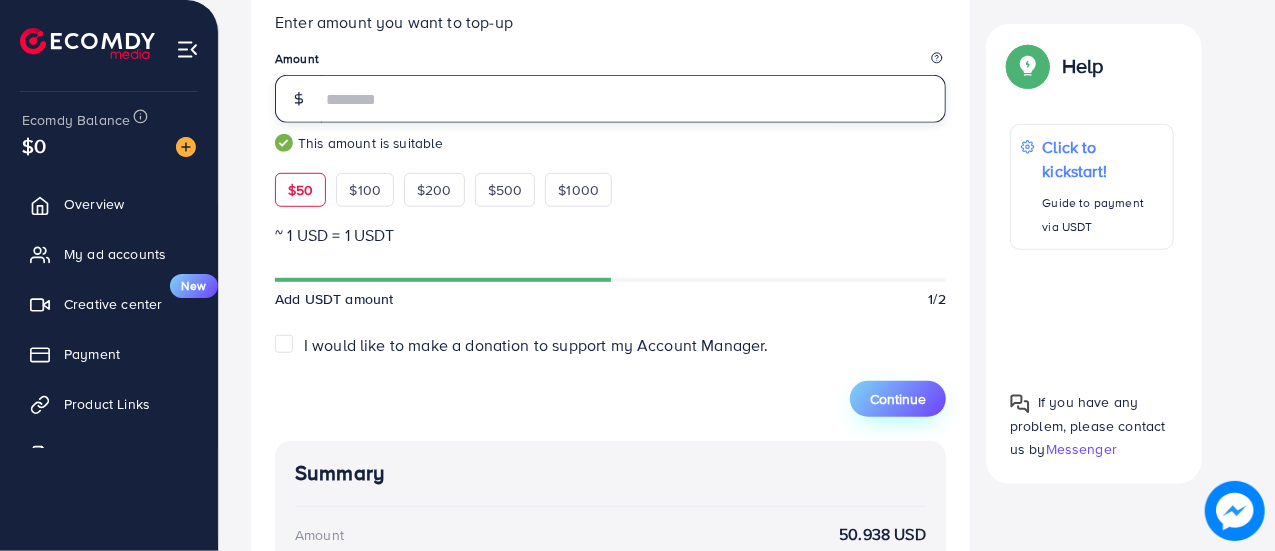 type on "**" 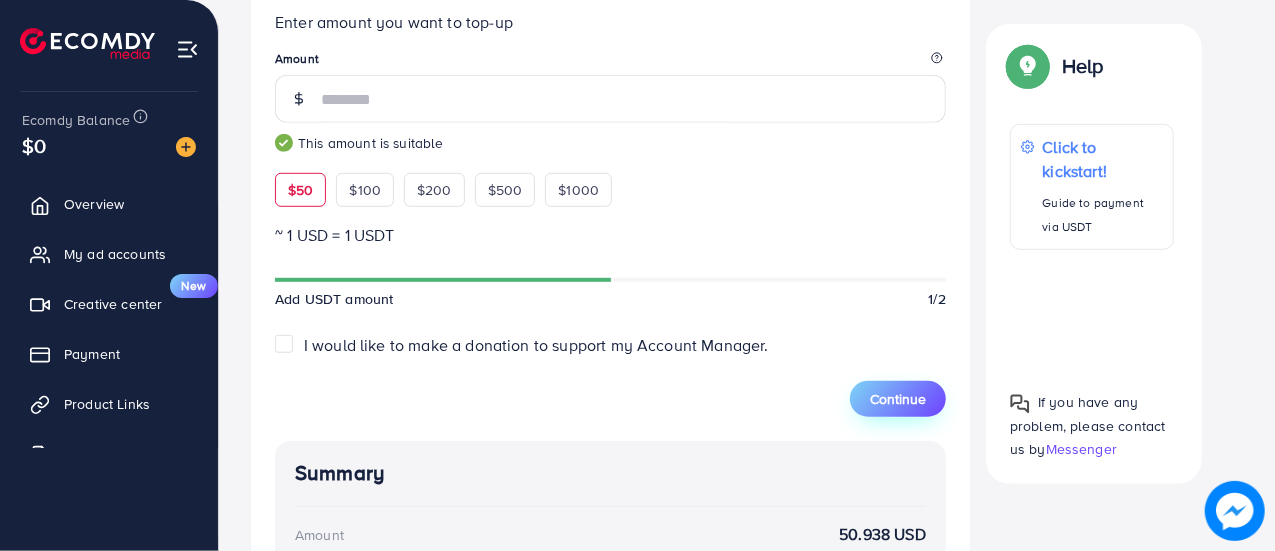 click on "Continue" at bounding box center [898, 399] 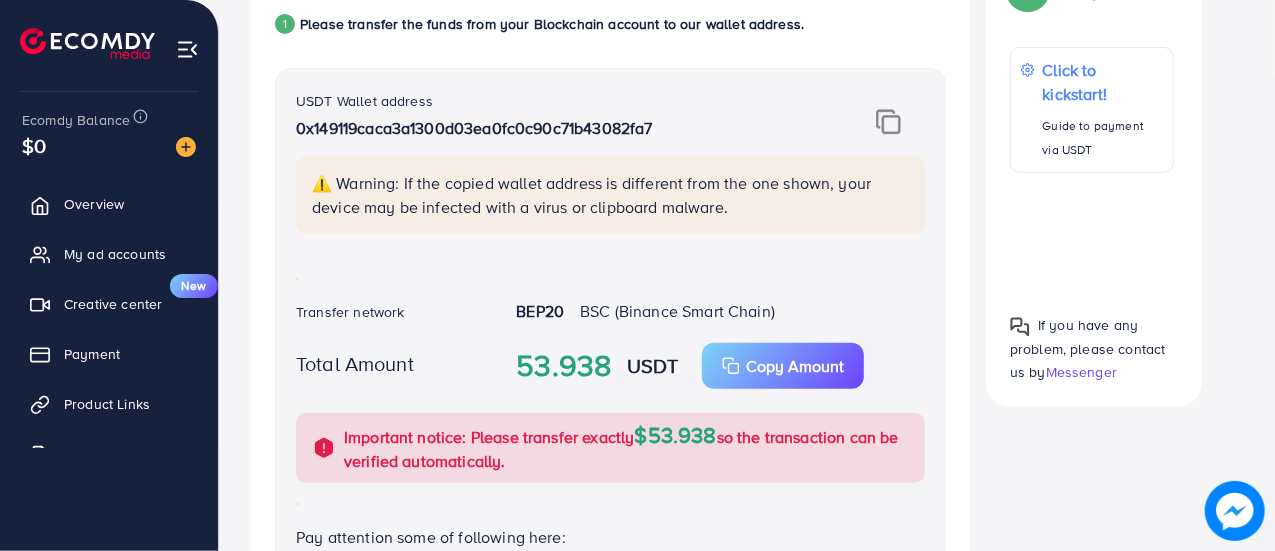 scroll, scrollTop: 415, scrollLeft: 0, axis: vertical 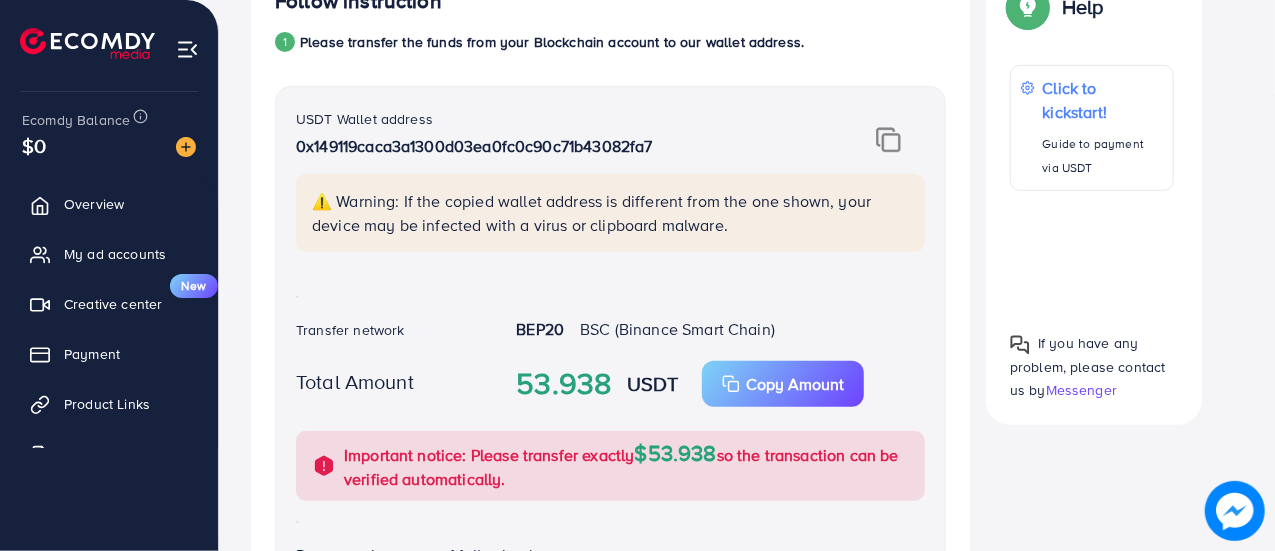 click at bounding box center (888, 140) 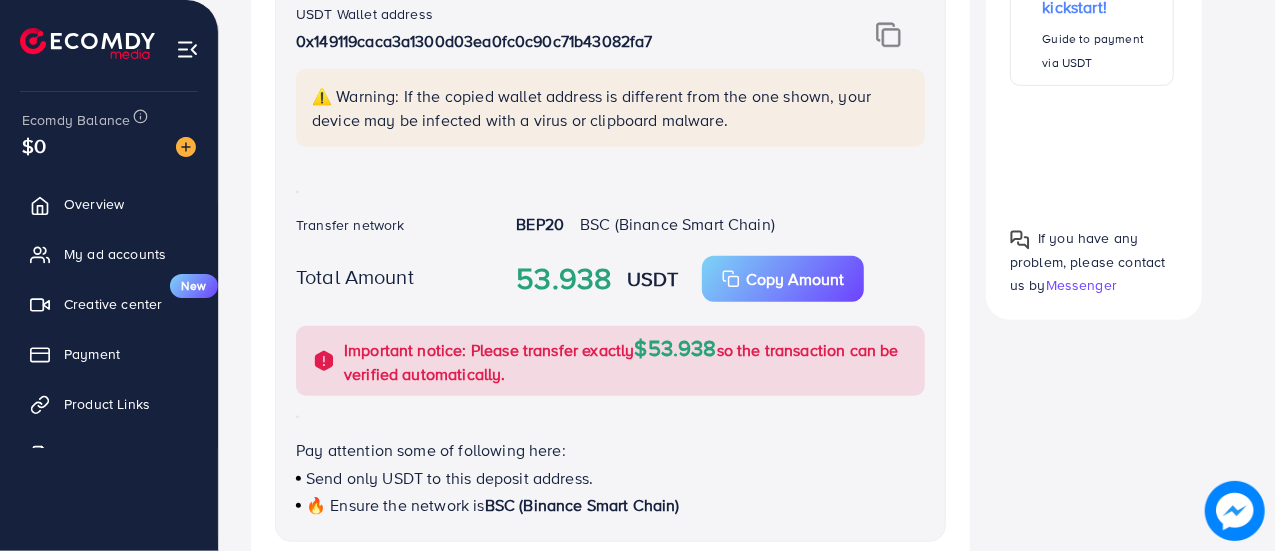 scroll, scrollTop: 519, scrollLeft: 0, axis: vertical 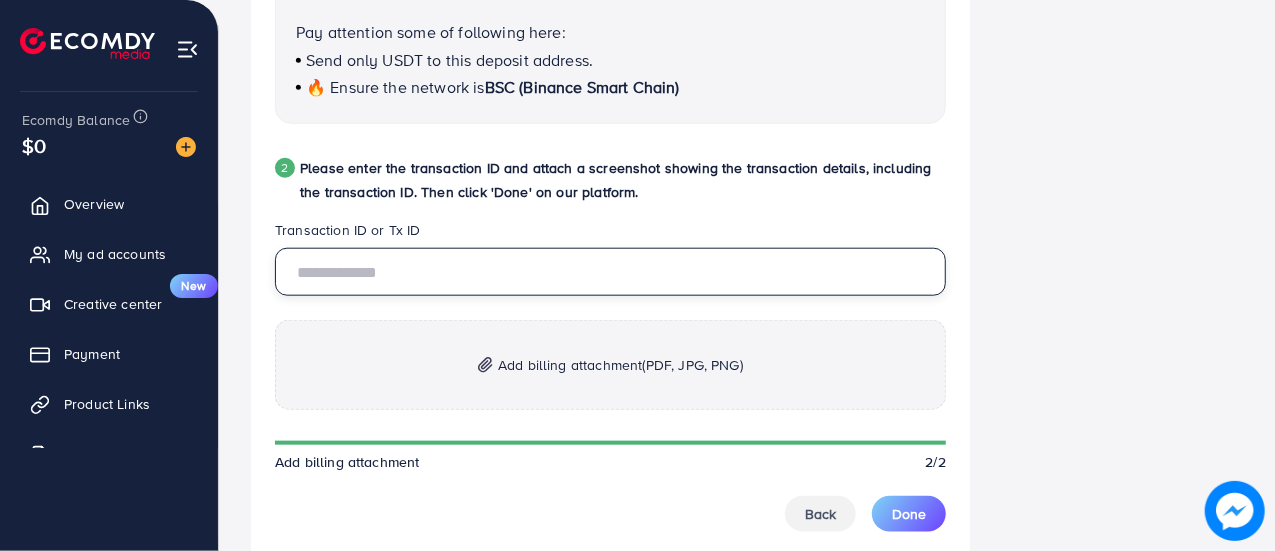 click at bounding box center (610, 272) 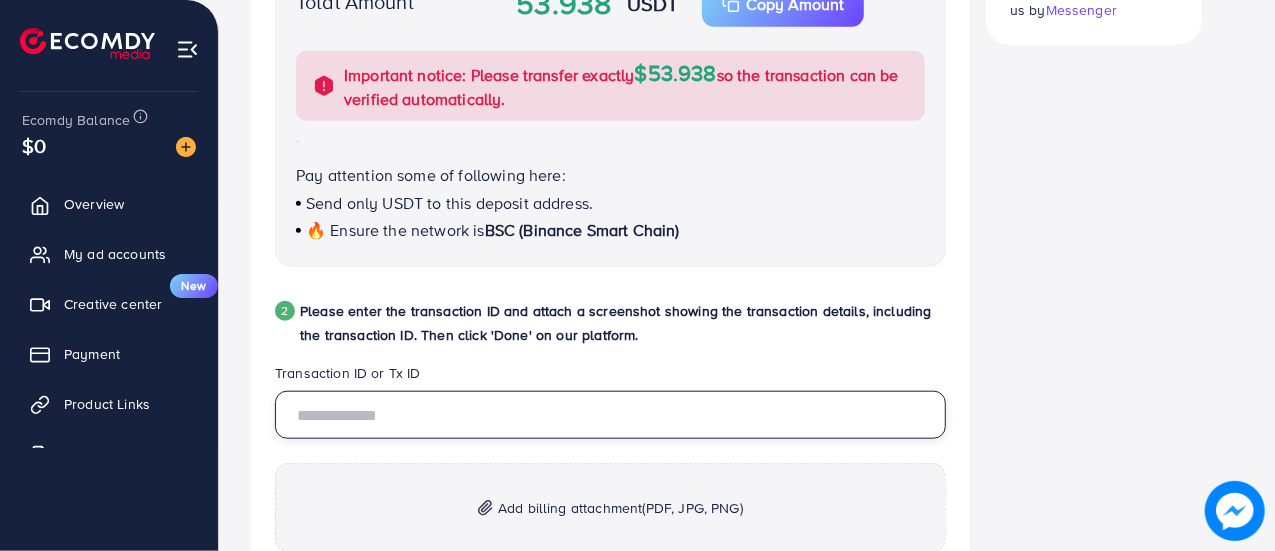scroll, scrollTop: 796, scrollLeft: 0, axis: vertical 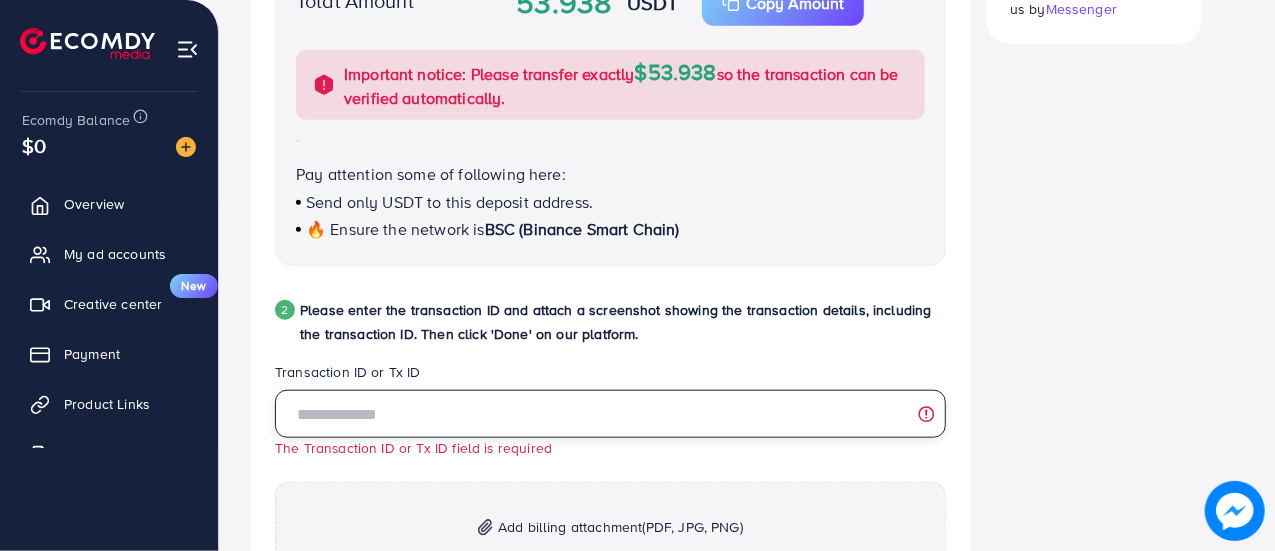 paste on "**********" 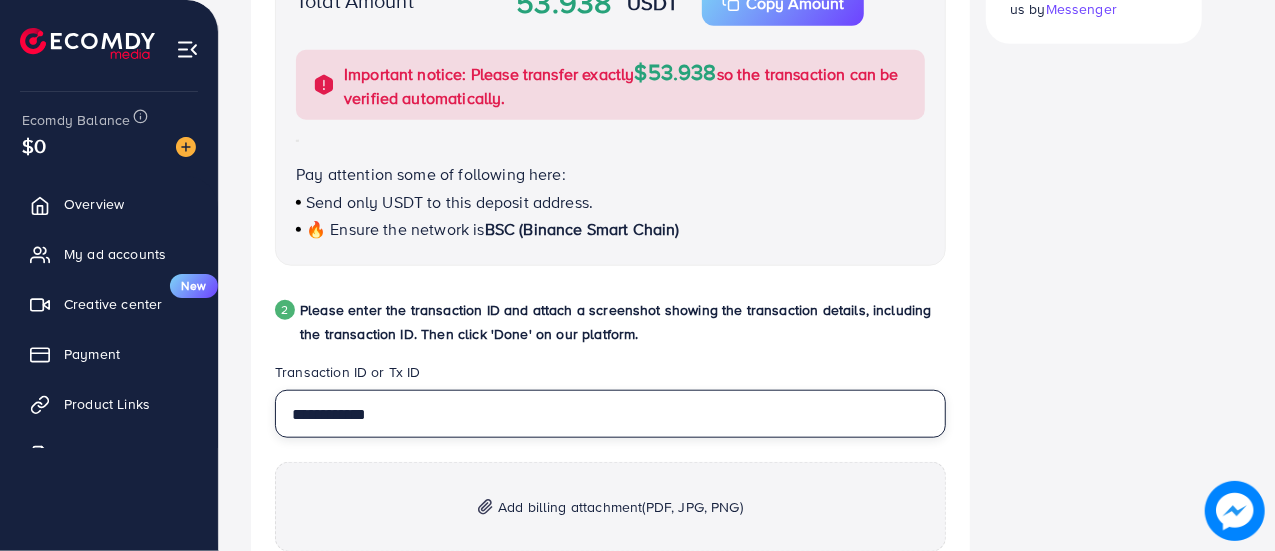 scroll, scrollTop: 1099, scrollLeft: 0, axis: vertical 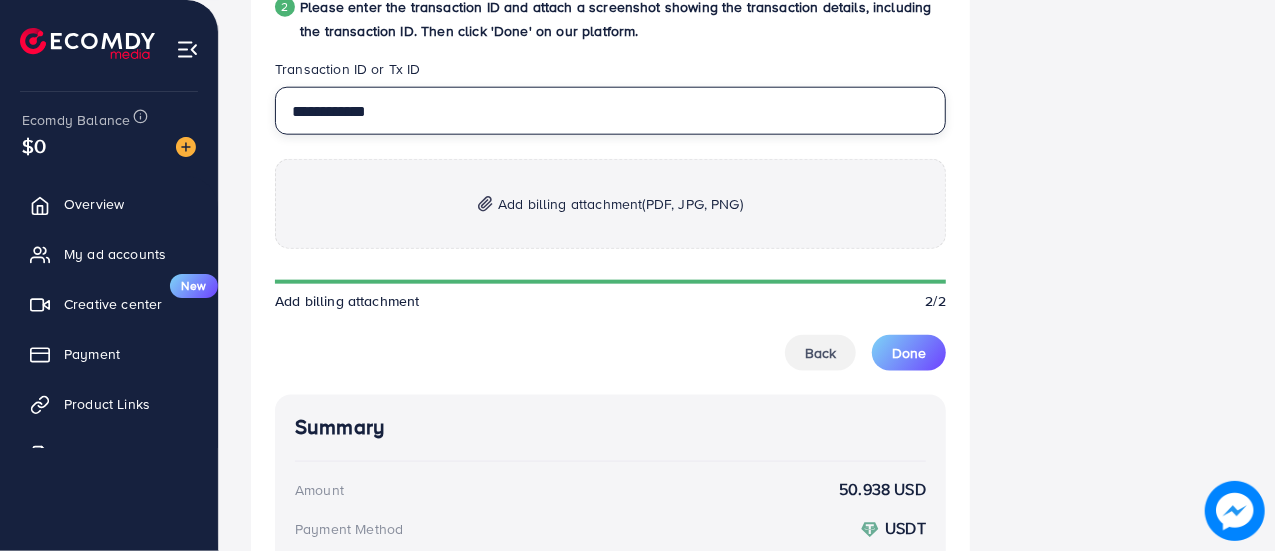 type on "**********" 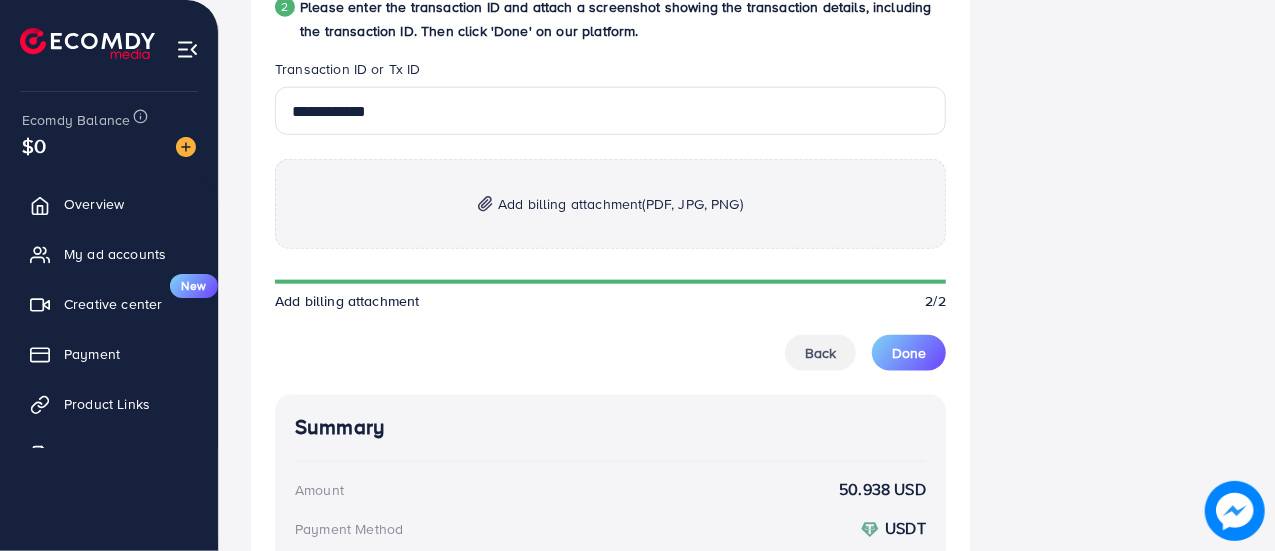 click on "Add billing attachment  (PDF, JPG, PNG)" at bounding box center (610, 204) 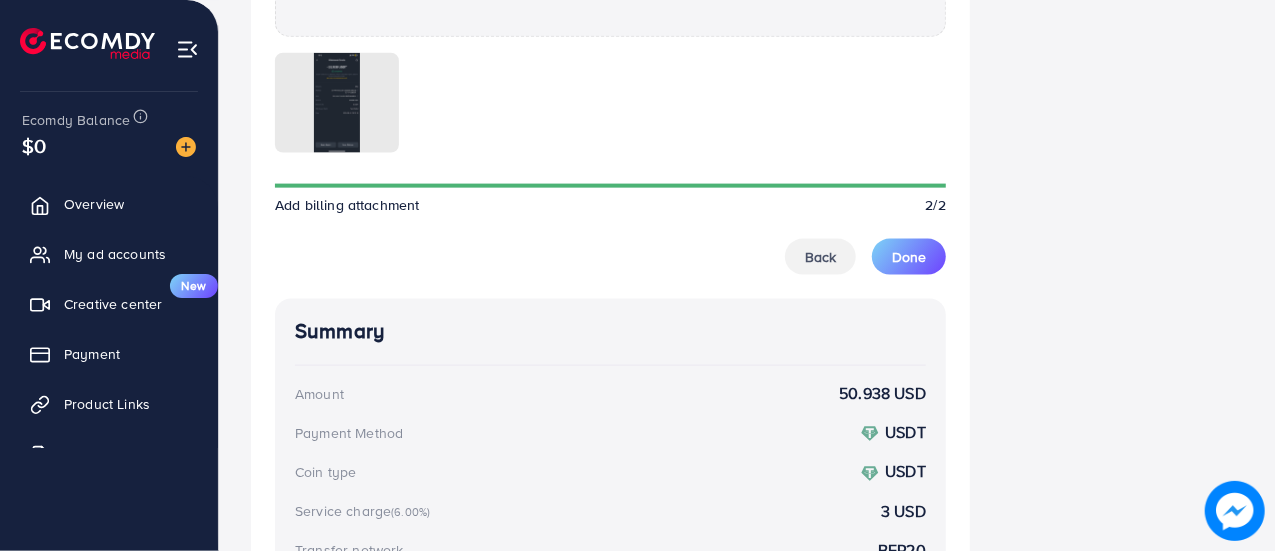 scroll, scrollTop: 1316, scrollLeft: 0, axis: vertical 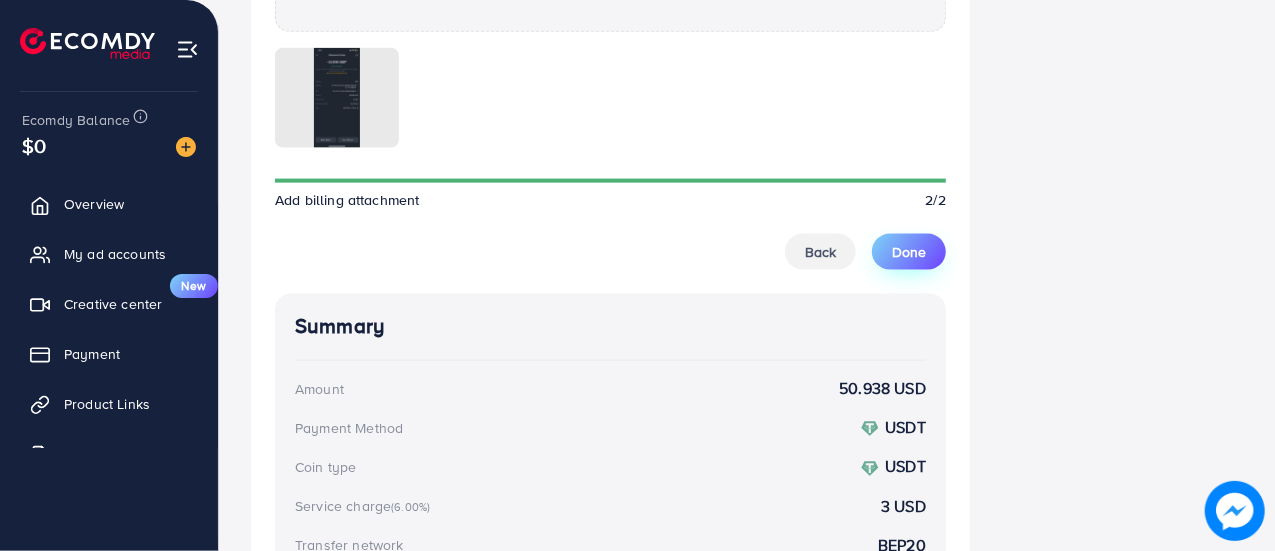 click on "Done" at bounding box center [909, 252] 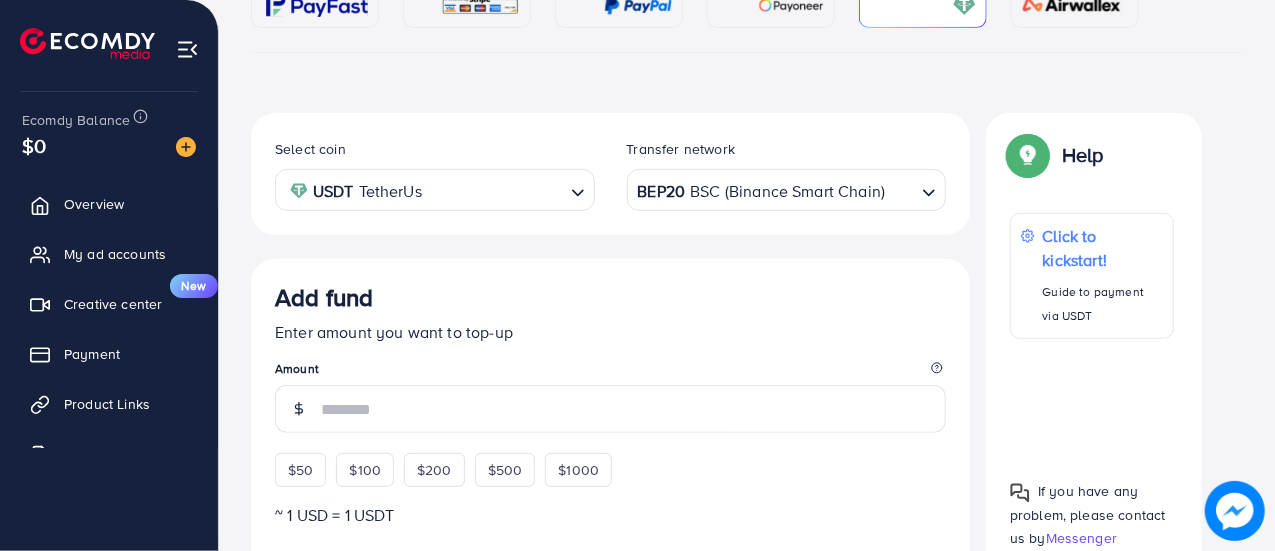 scroll, scrollTop: 0, scrollLeft: 0, axis: both 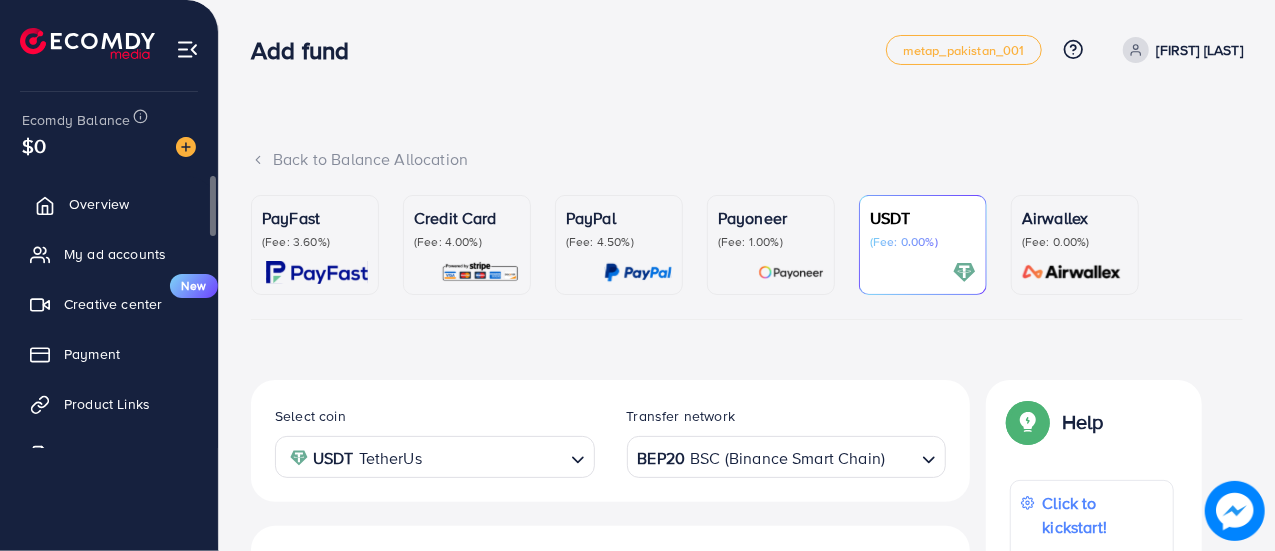 click on "Overview" at bounding box center (99, 204) 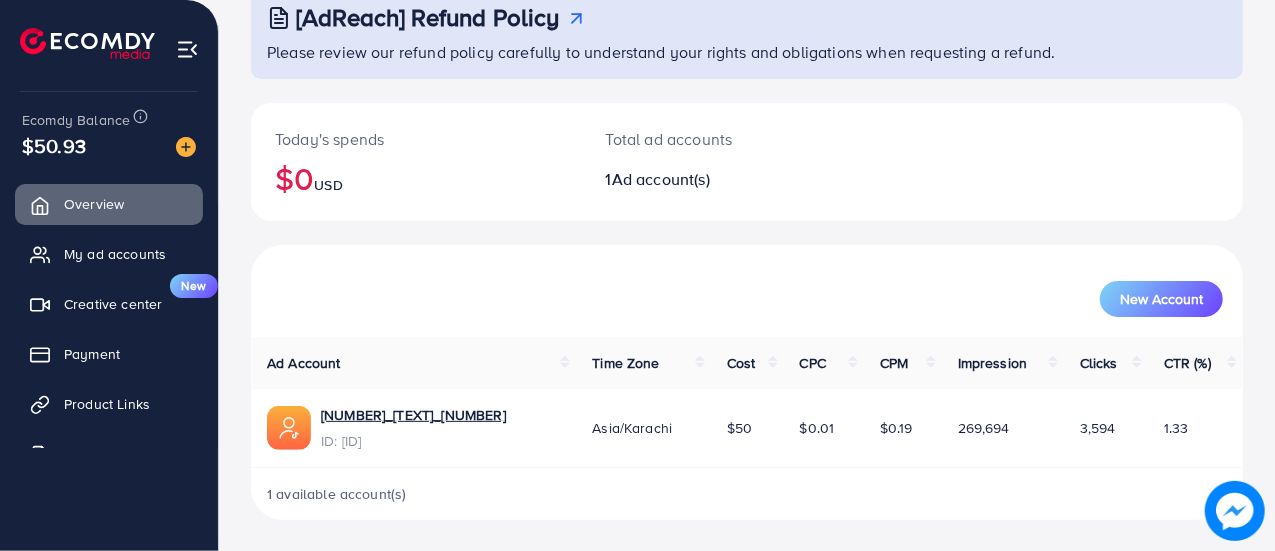 scroll, scrollTop: 0, scrollLeft: 0, axis: both 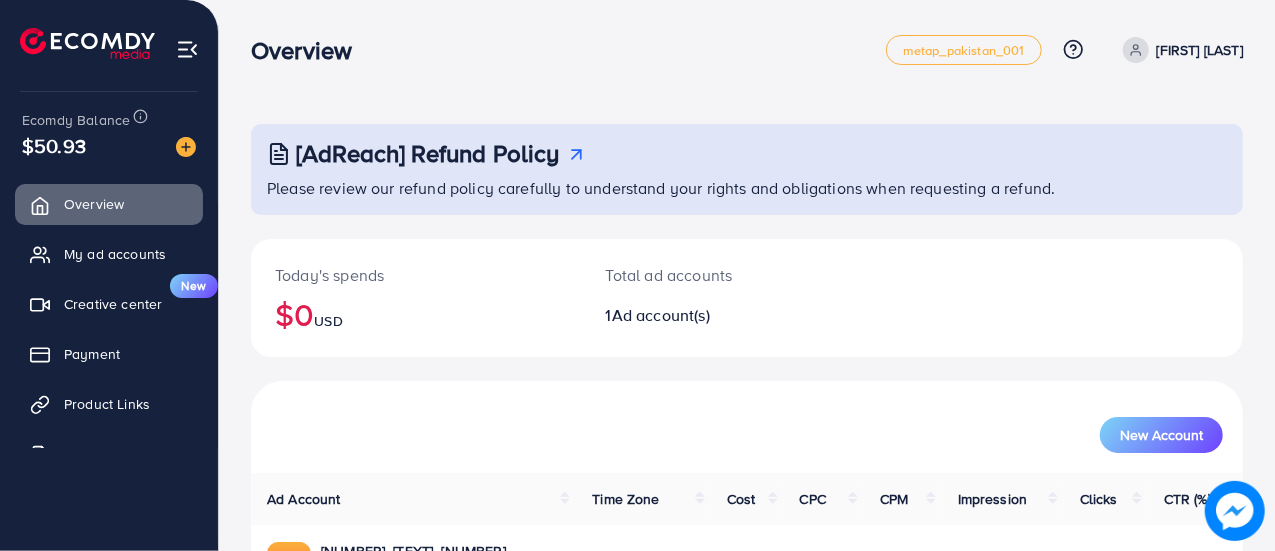 click on "$50.93" at bounding box center (54, 145) 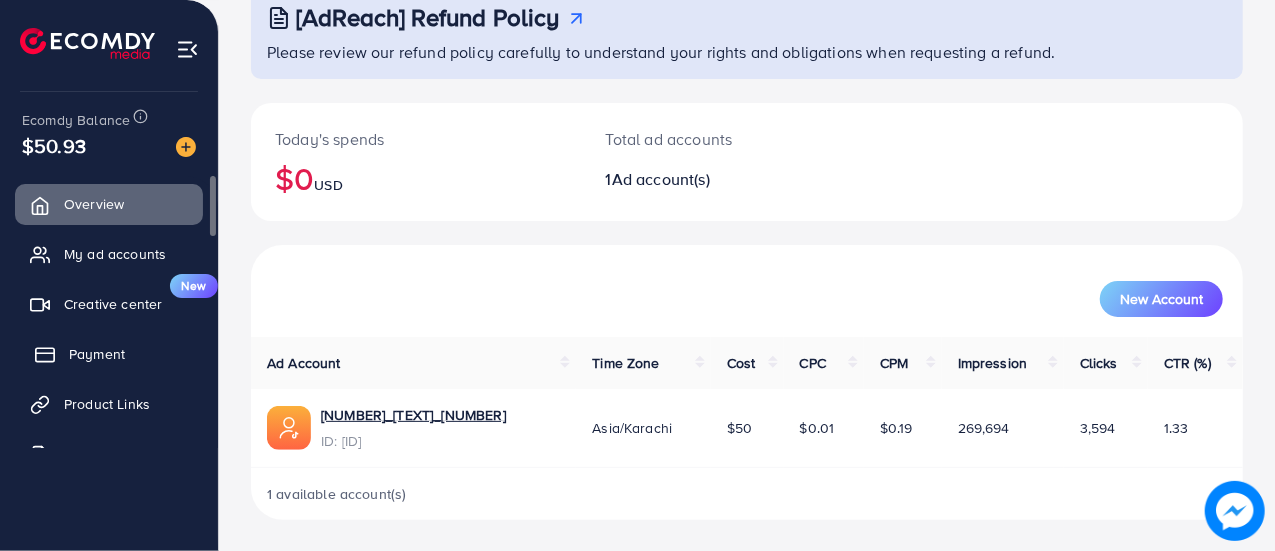 scroll, scrollTop: 47, scrollLeft: 0, axis: vertical 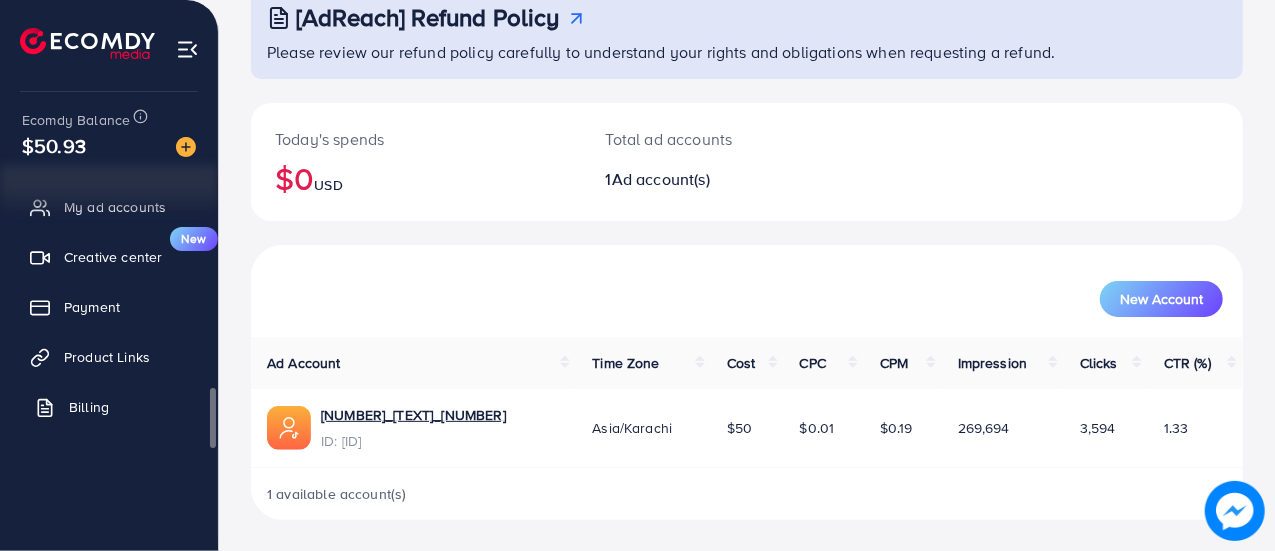 click on "Billing" at bounding box center [109, 407] 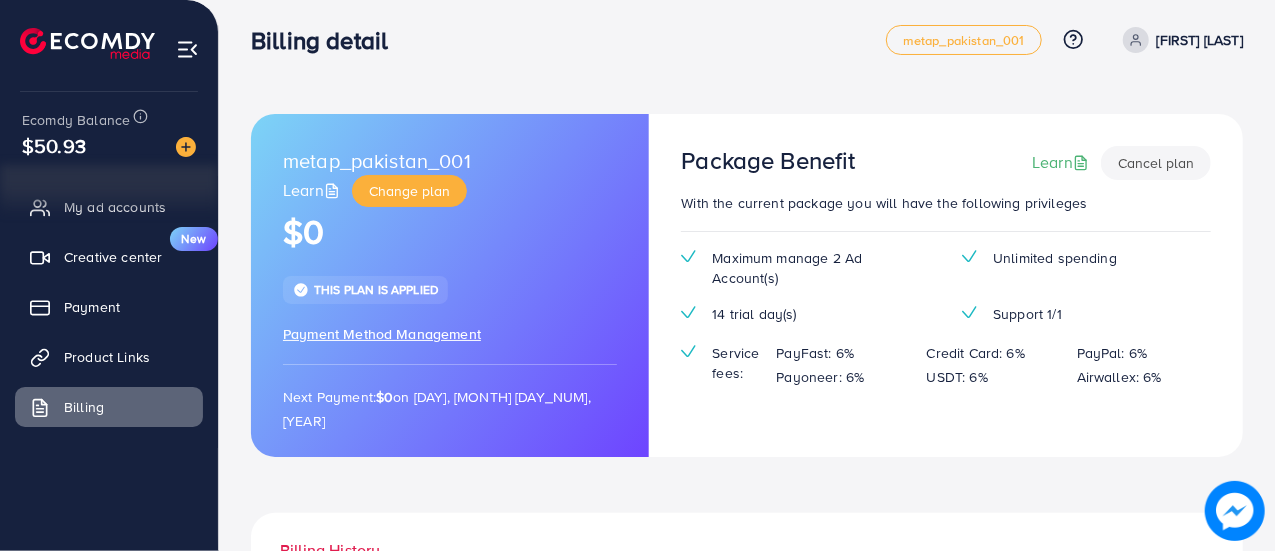 scroll, scrollTop: 8, scrollLeft: 0, axis: vertical 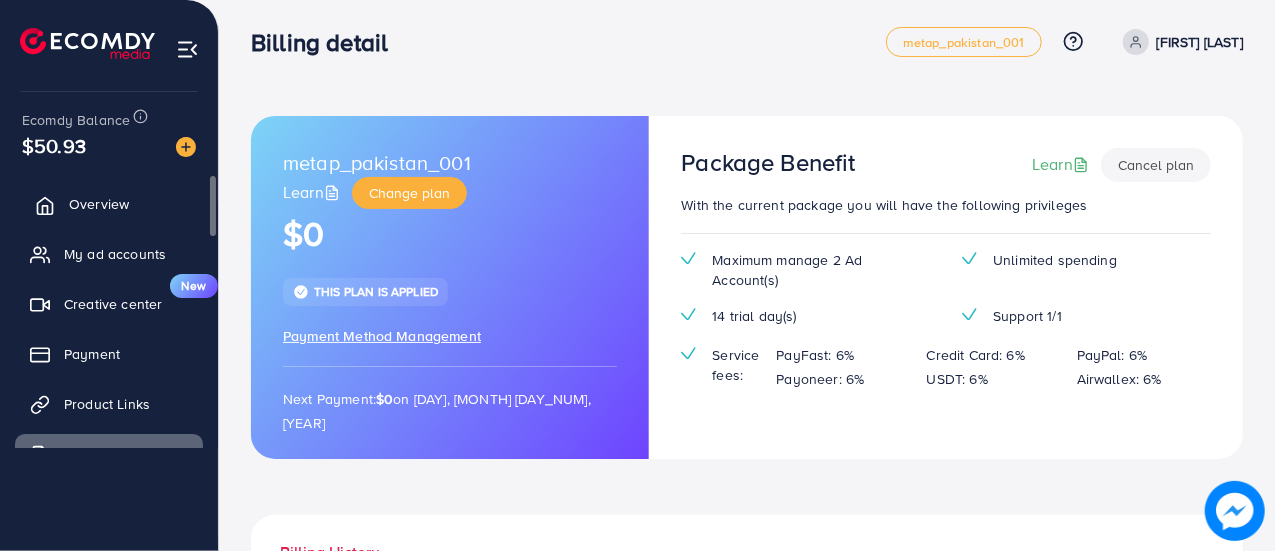 click on "Overview" at bounding box center [109, 204] 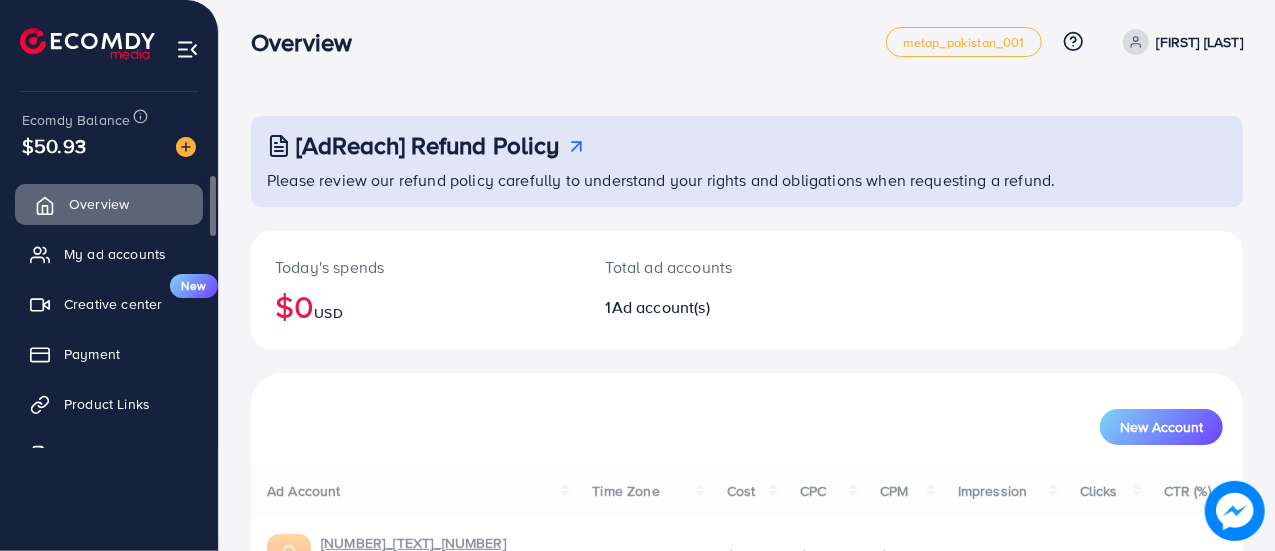 scroll, scrollTop: 0, scrollLeft: 0, axis: both 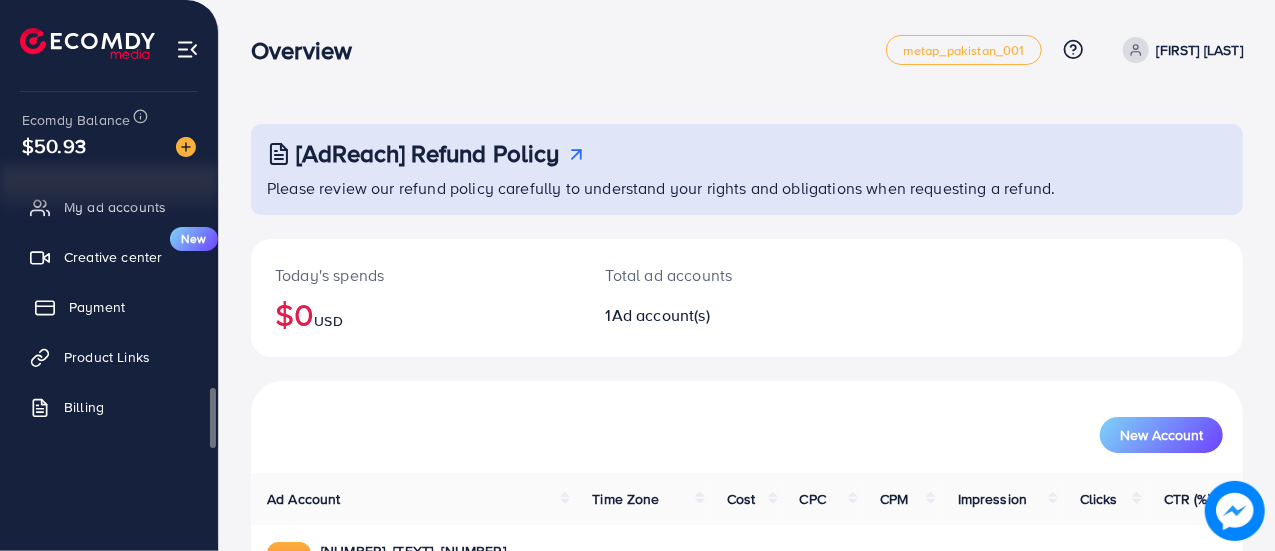 click on "Payment" at bounding box center (97, 307) 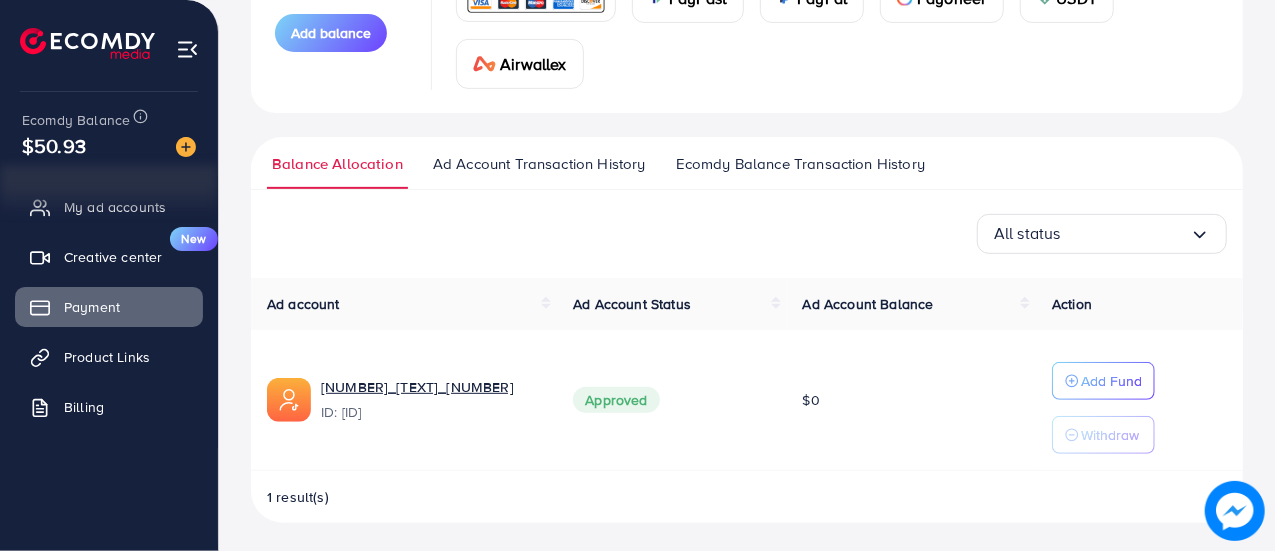 scroll, scrollTop: 330, scrollLeft: 0, axis: vertical 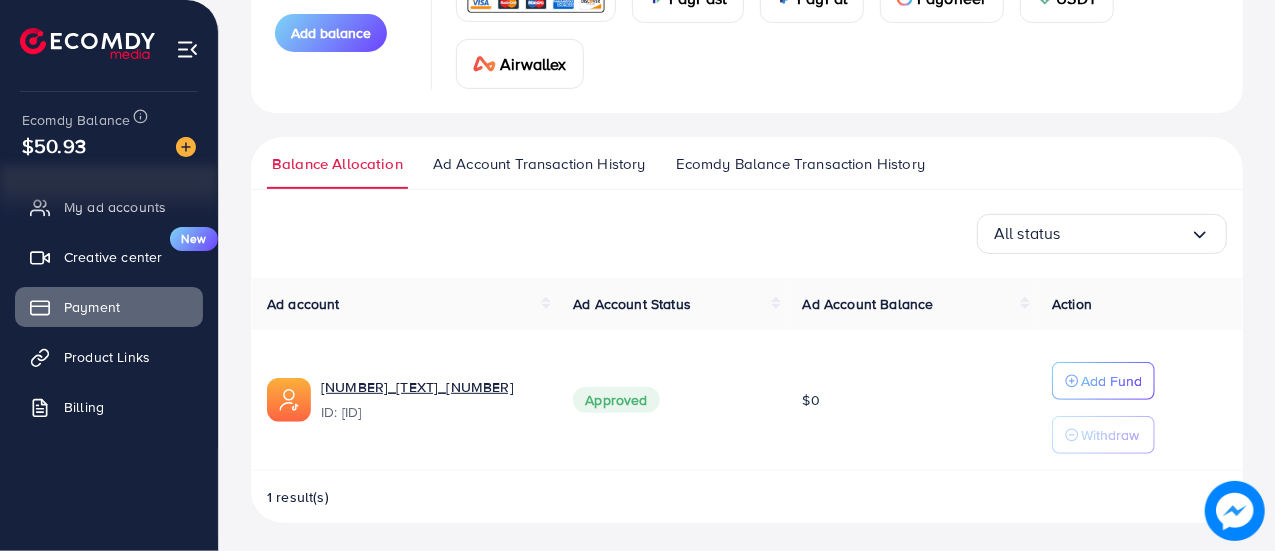 click on "Ad Account Transaction History" at bounding box center (539, 171) 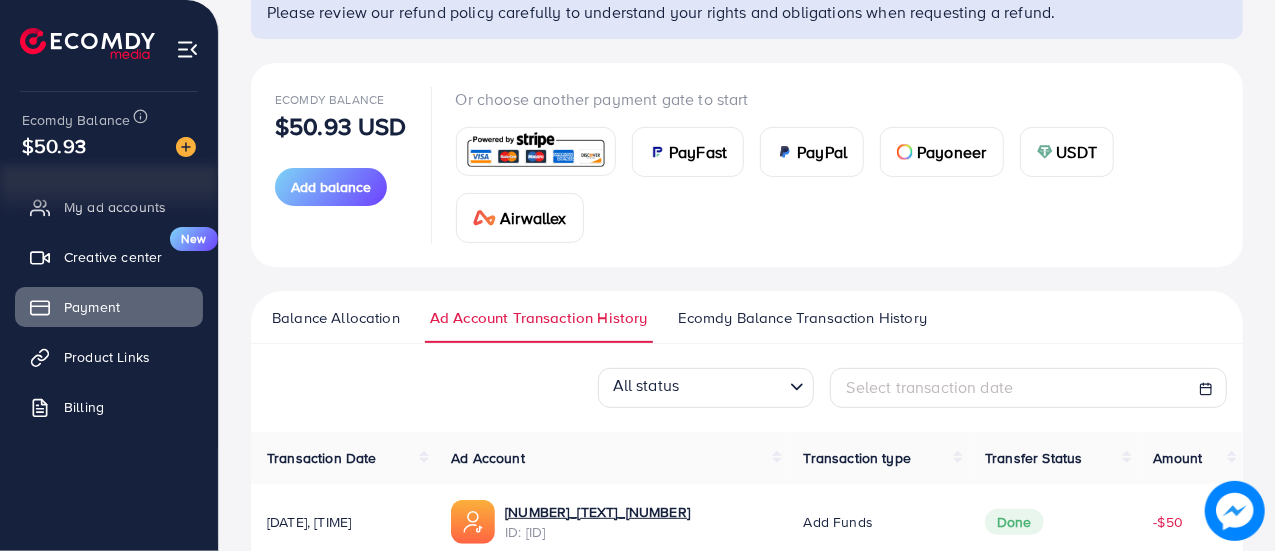 scroll, scrollTop: 268, scrollLeft: 0, axis: vertical 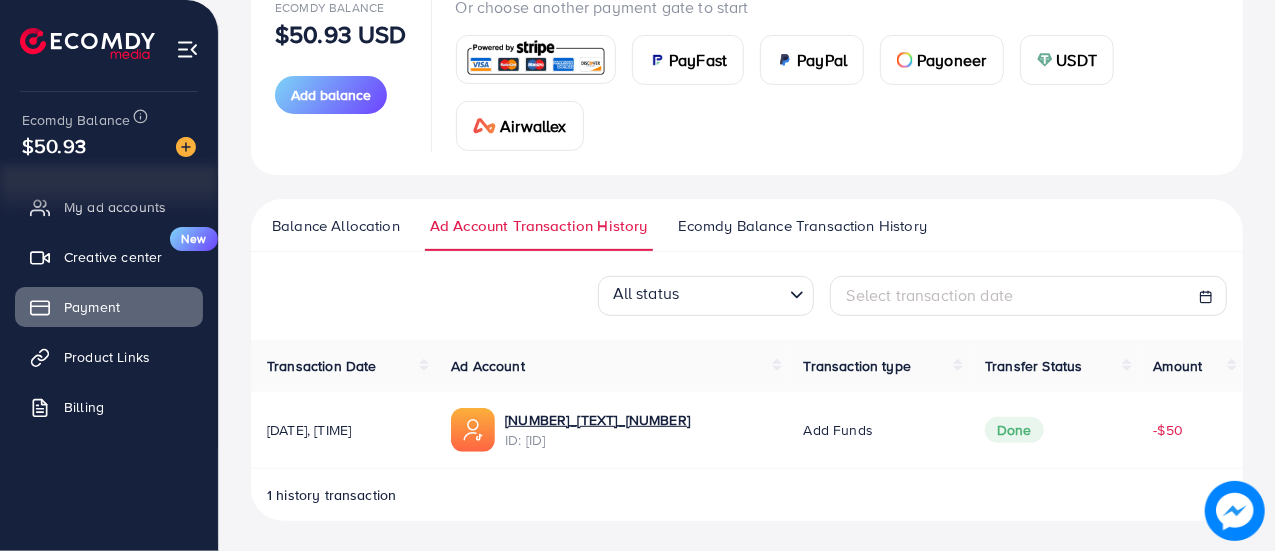click on "Balance Allocation  Ad Account Transaction History   Ecomdy Balance Transaction History" at bounding box center (747, 225) 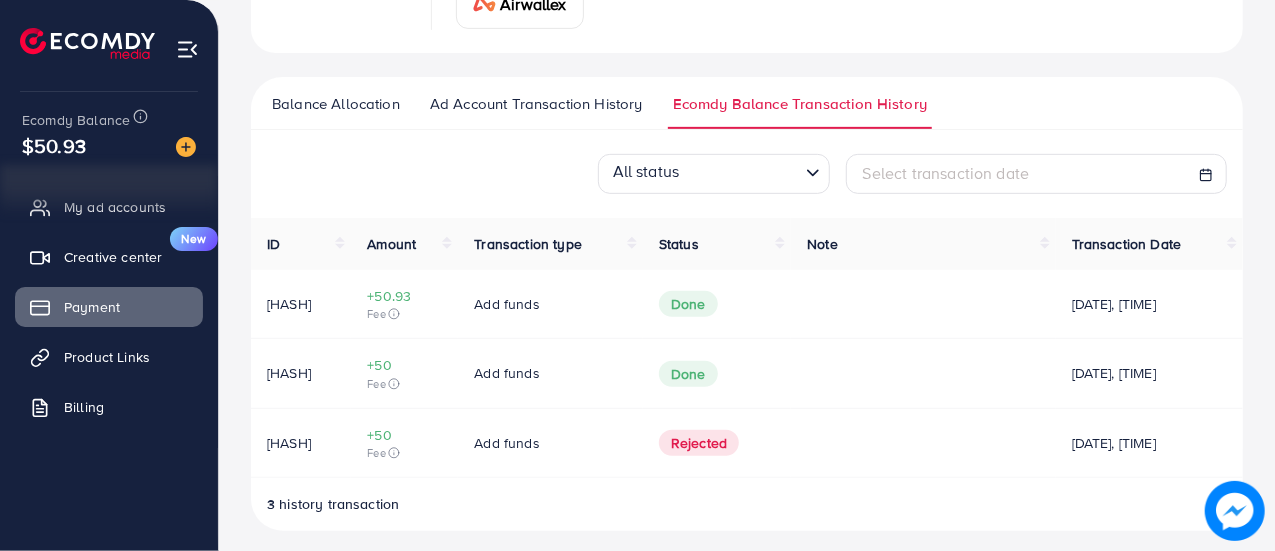 scroll, scrollTop: 398, scrollLeft: 0, axis: vertical 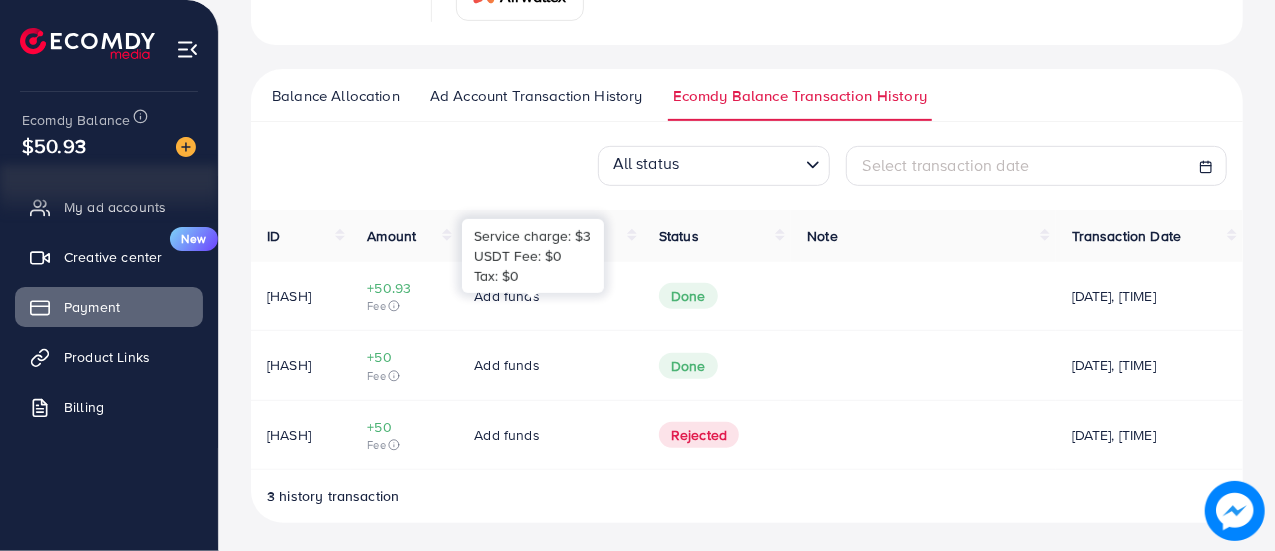 click 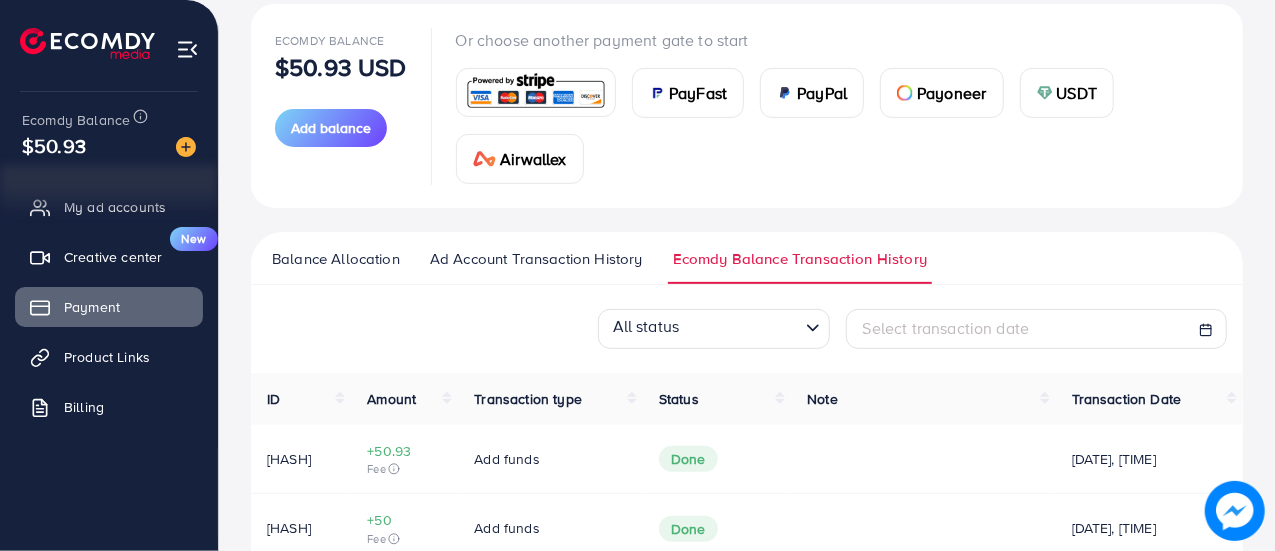 scroll, scrollTop: 229, scrollLeft: 0, axis: vertical 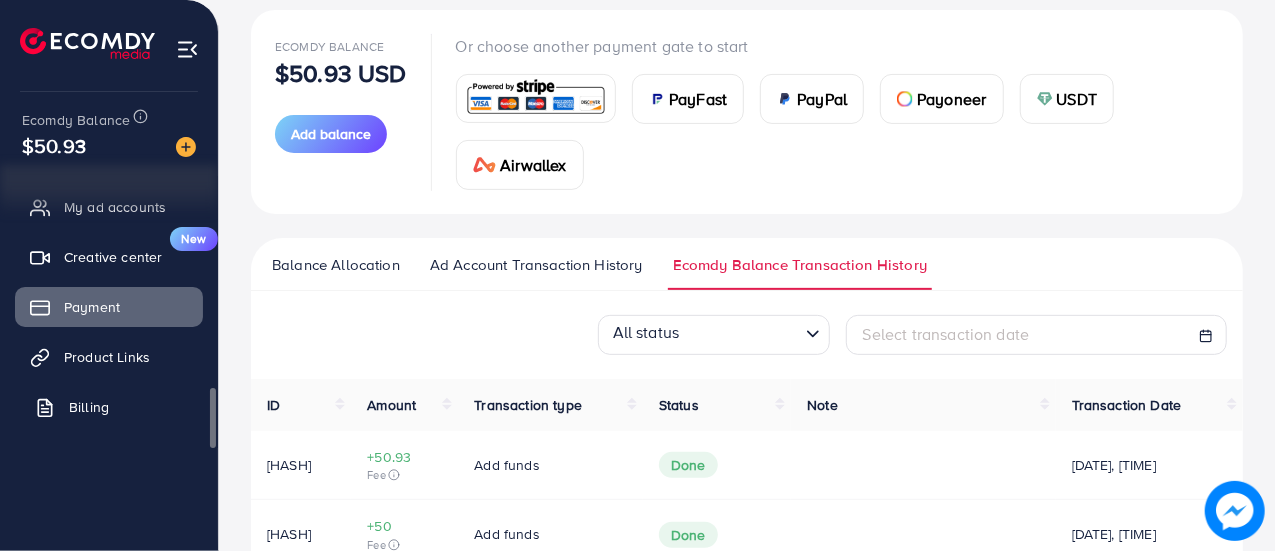 click on "Billing" at bounding box center (109, 407) 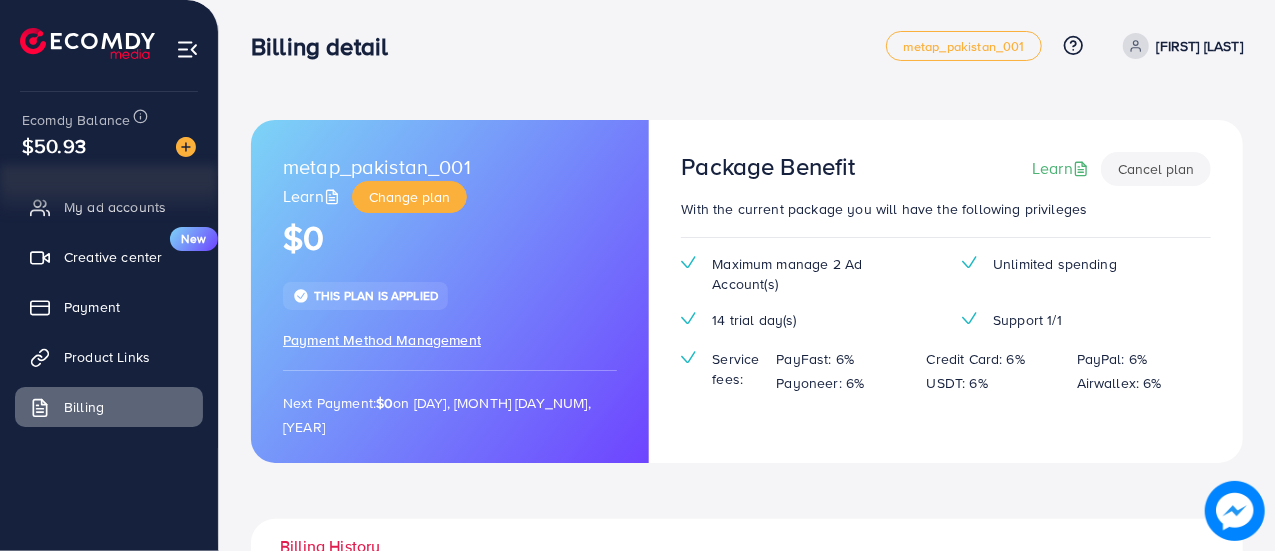 scroll, scrollTop: 0, scrollLeft: 0, axis: both 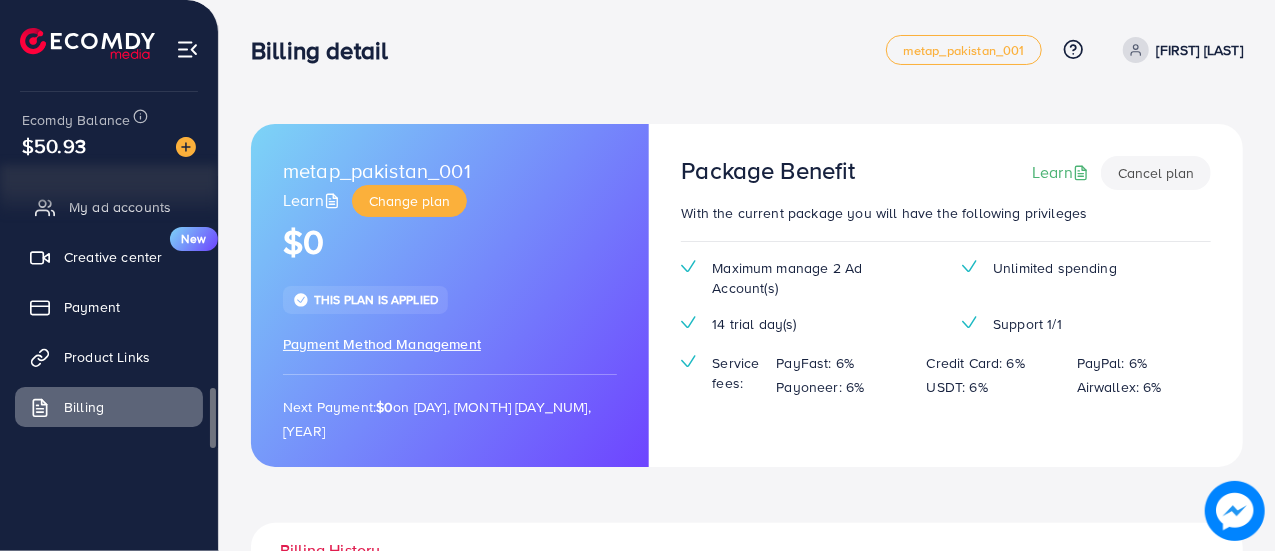 click on "My ad accounts" at bounding box center [120, 207] 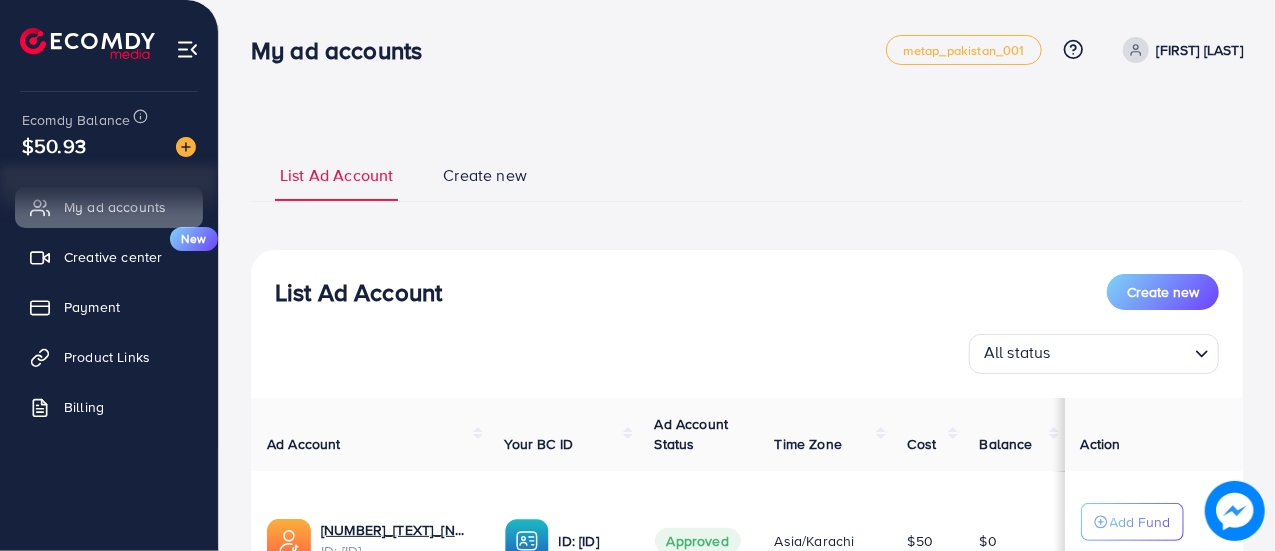 scroll, scrollTop: 202, scrollLeft: 0, axis: vertical 